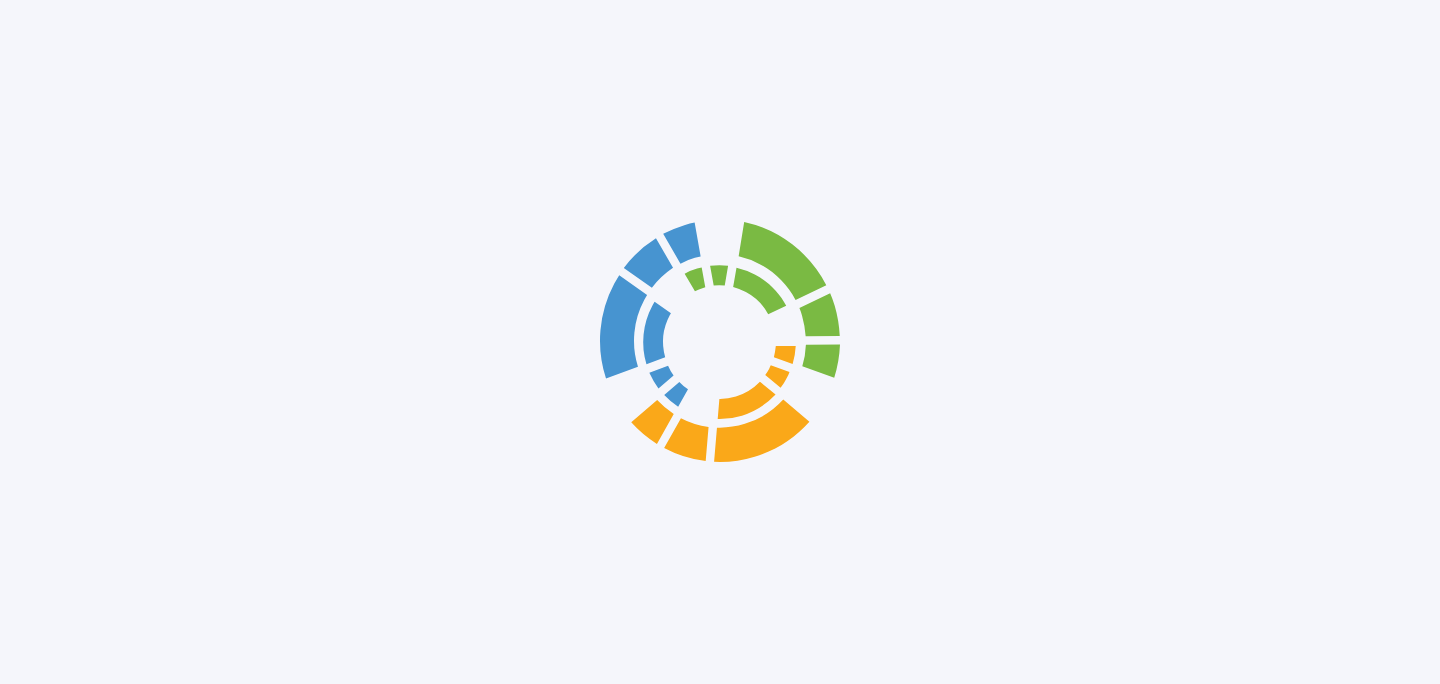 scroll, scrollTop: 0, scrollLeft: 0, axis: both 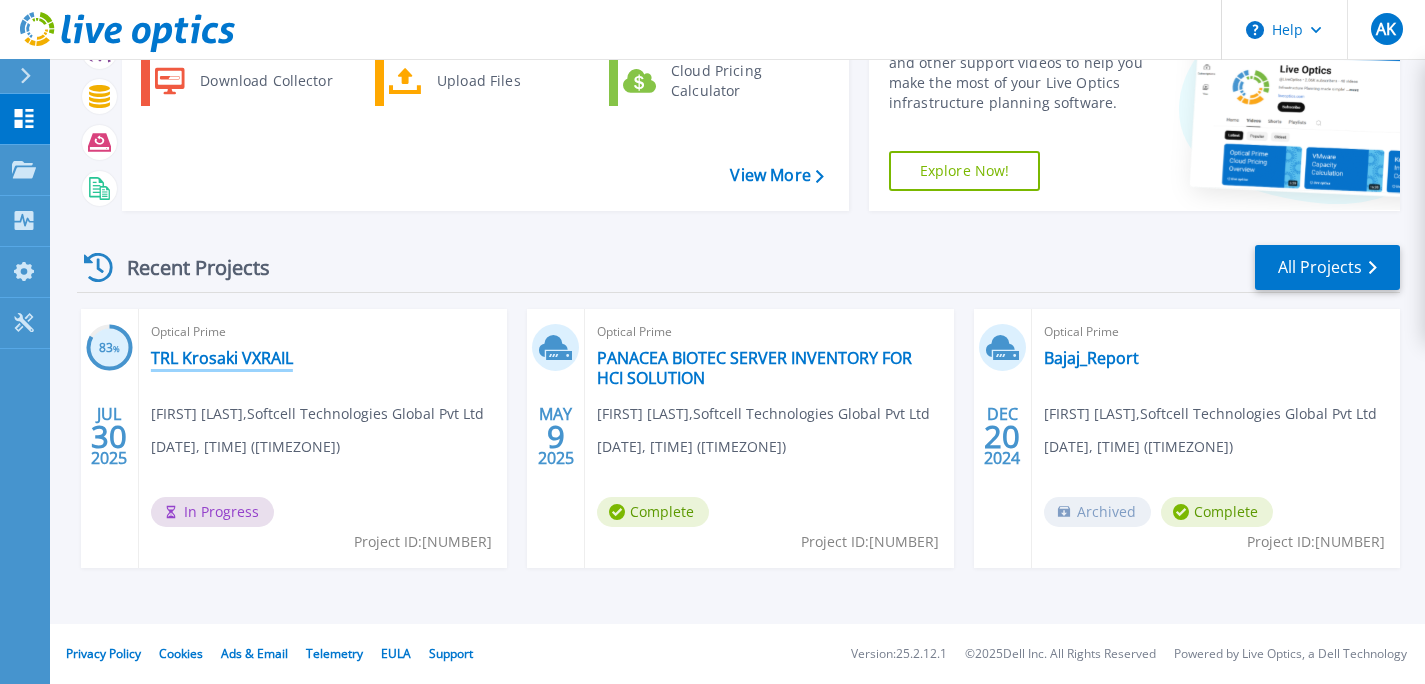 click on "TRL Krosaki VXRAIL" at bounding box center (222, 358) 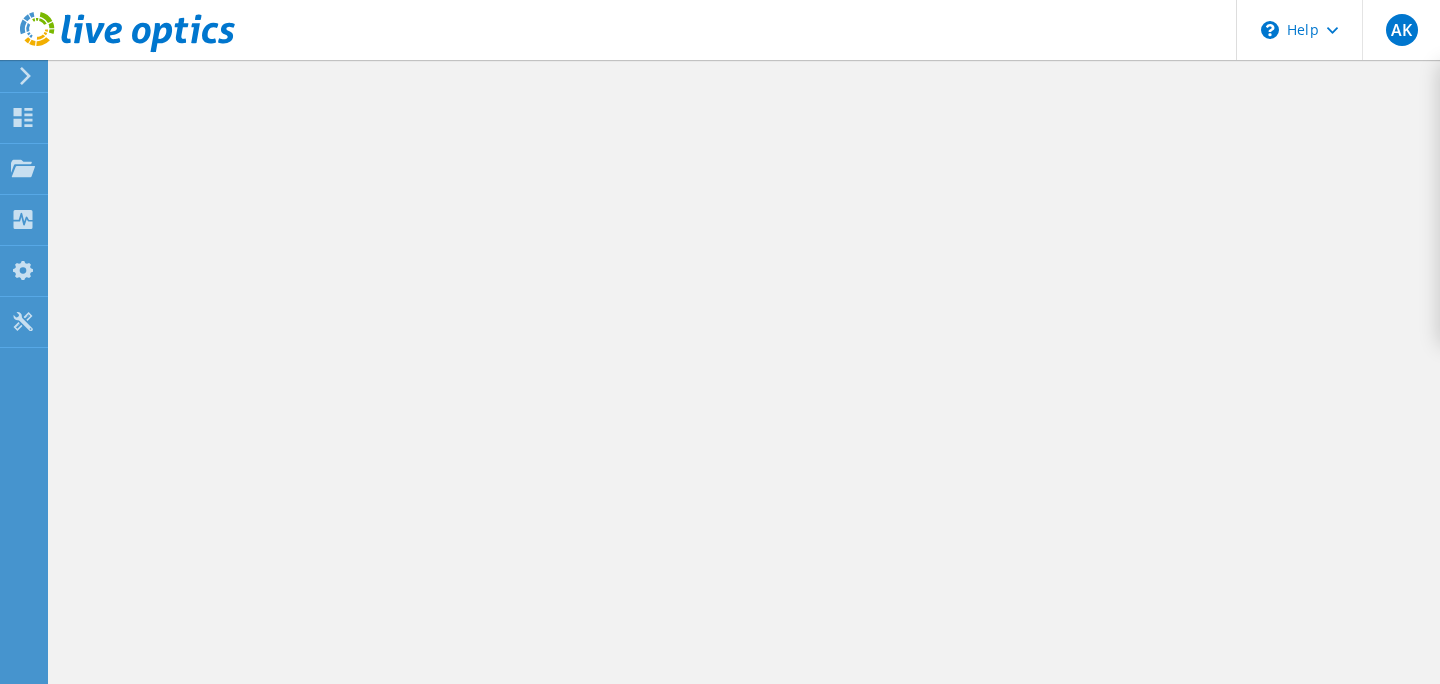 scroll, scrollTop: 0, scrollLeft: 0, axis: both 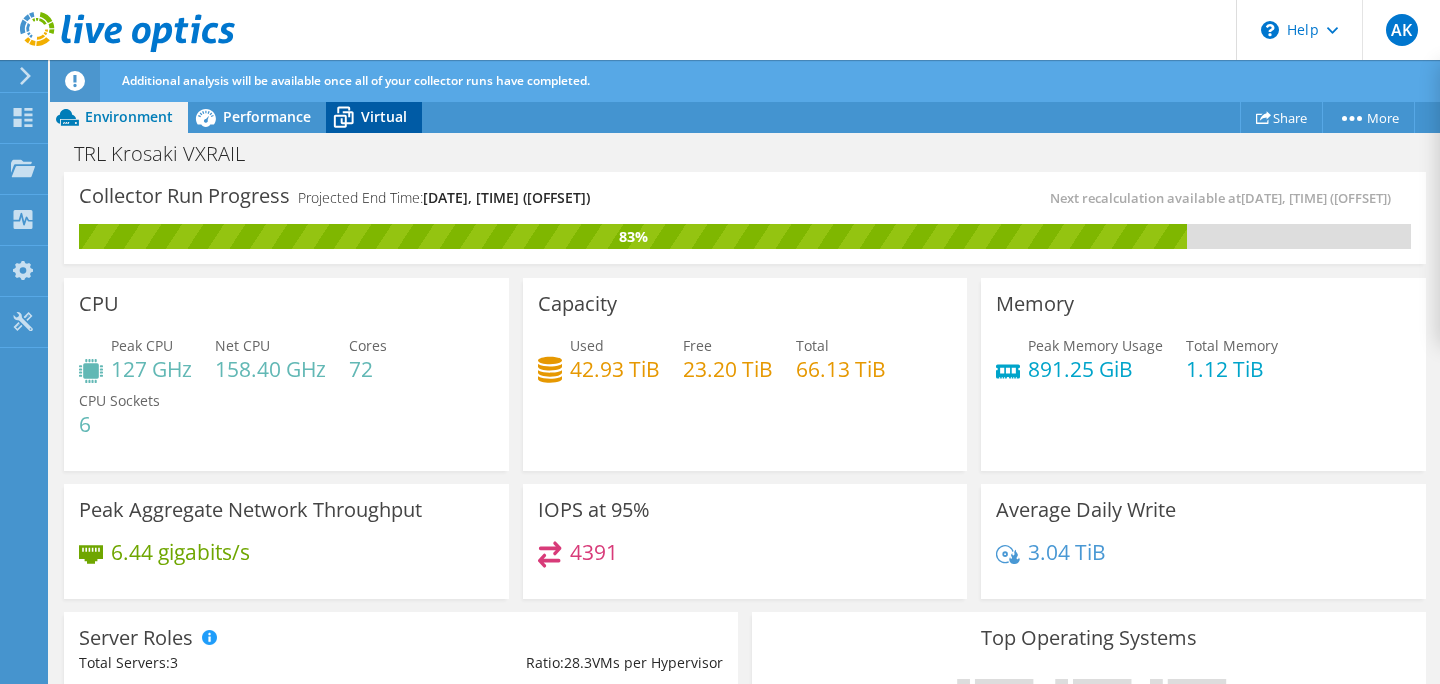 click on "Virtual" at bounding box center [384, 116] 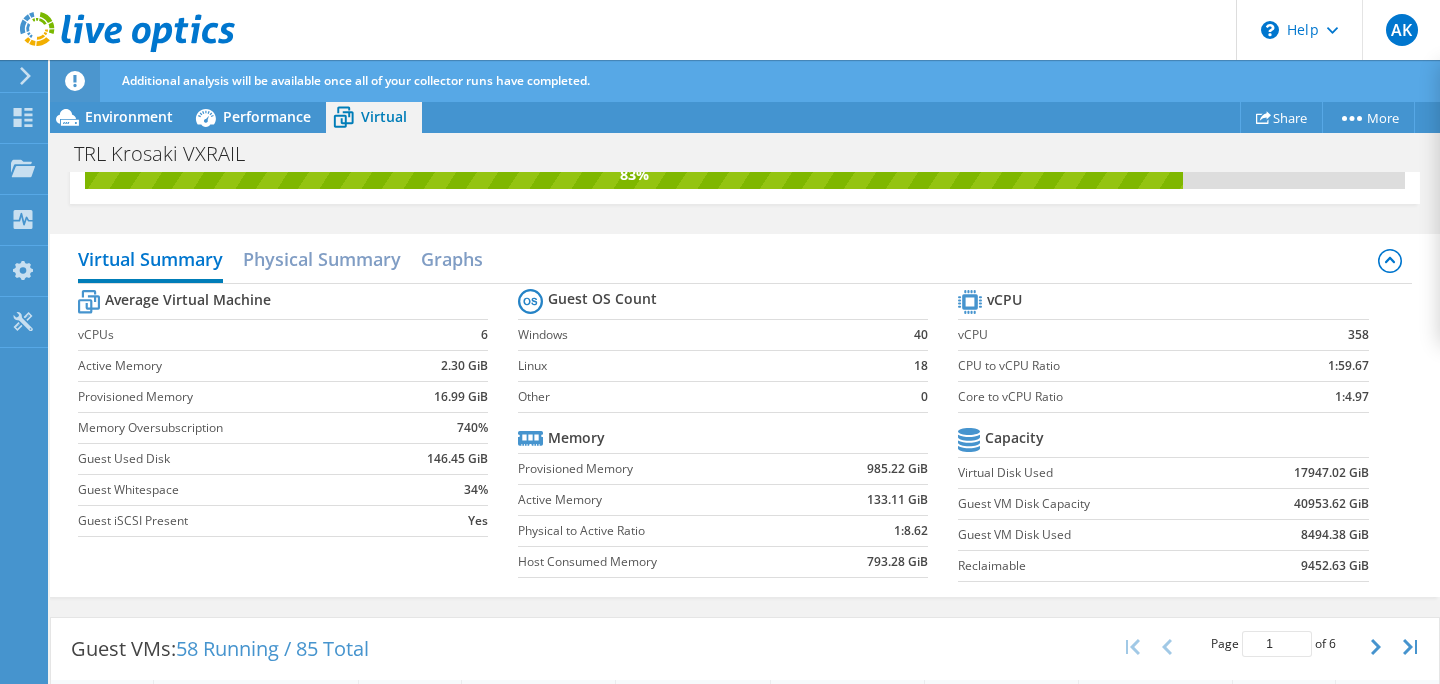 scroll, scrollTop: 0, scrollLeft: 0, axis: both 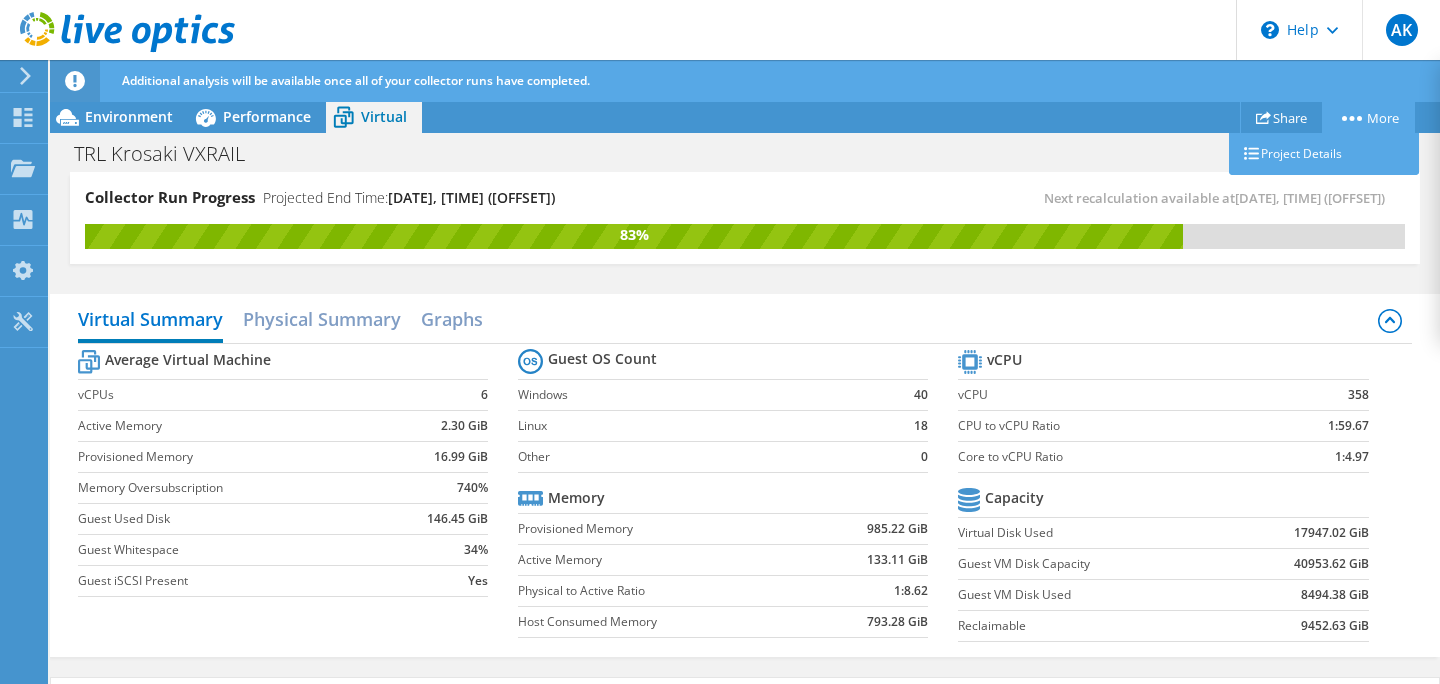 click on "More" at bounding box center [1368, 117] 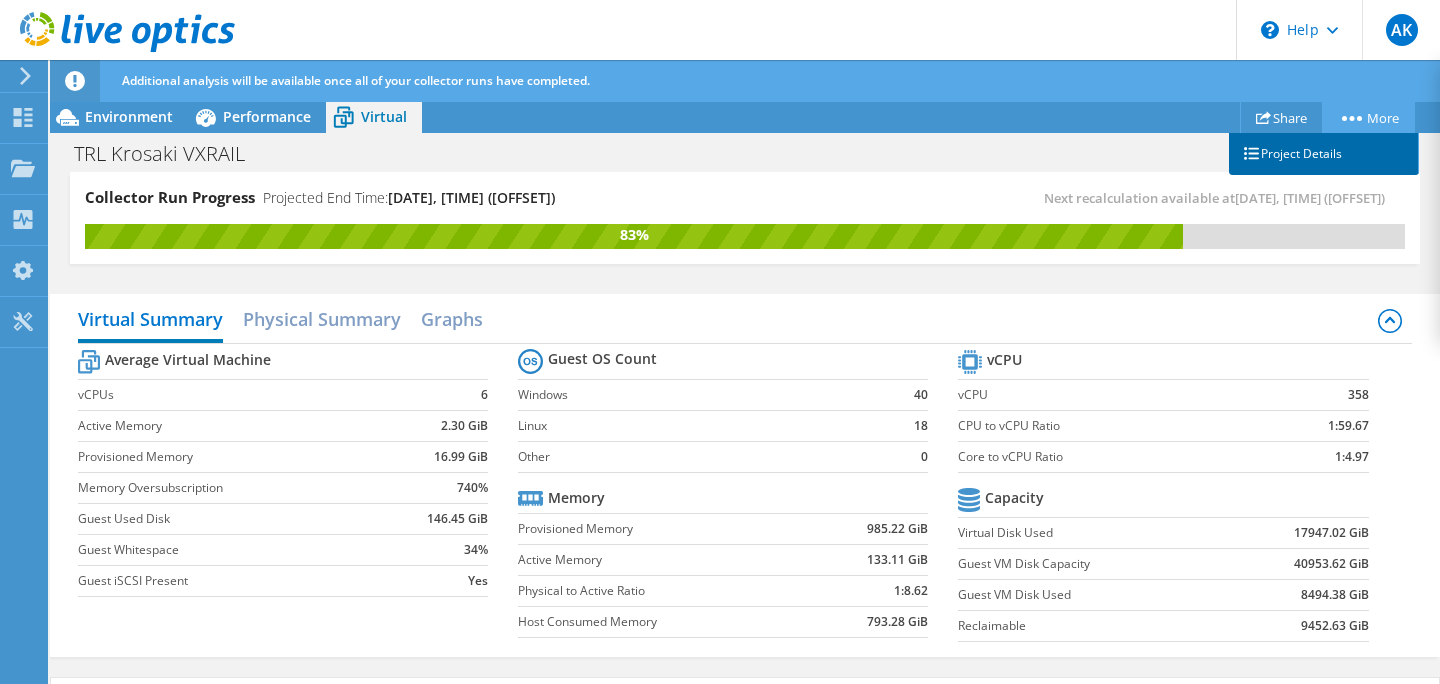 click on "Project Details" at bounding box center (1324, 154) 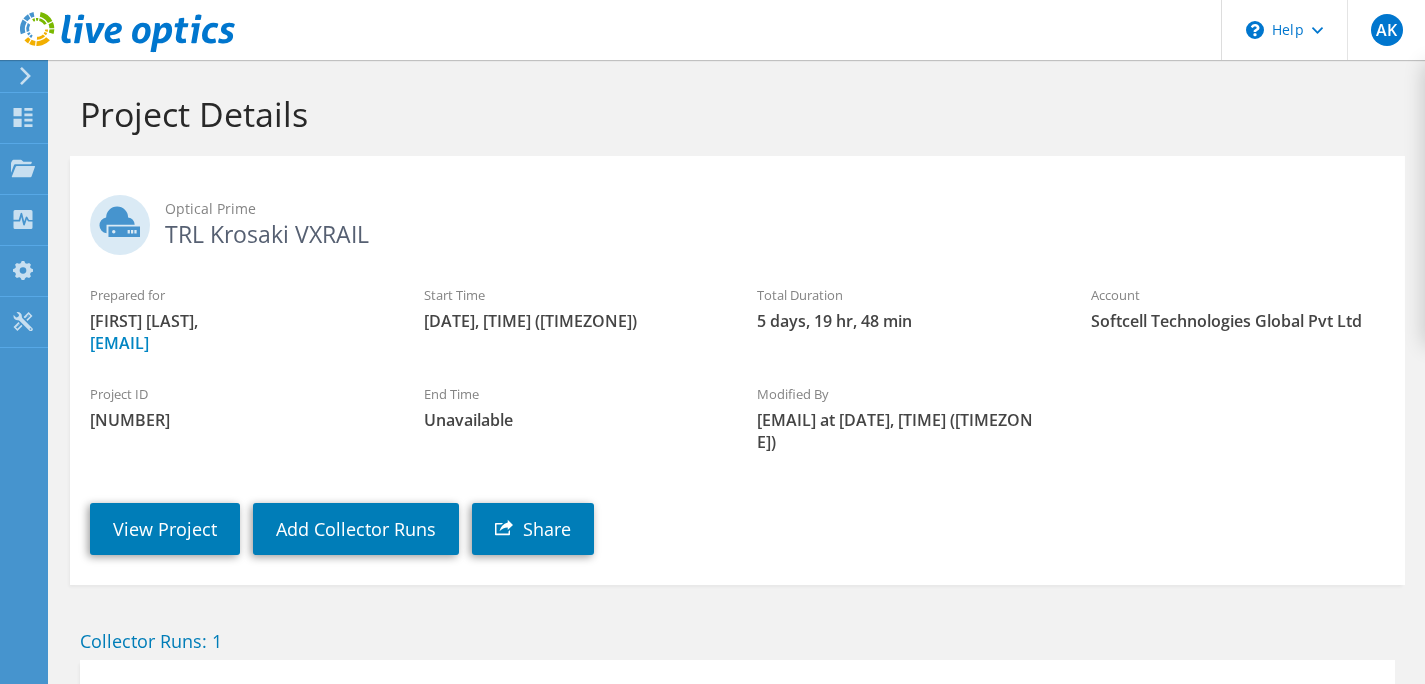 scroll, scrollTop: 0, scrollLeft: 0, axis: both 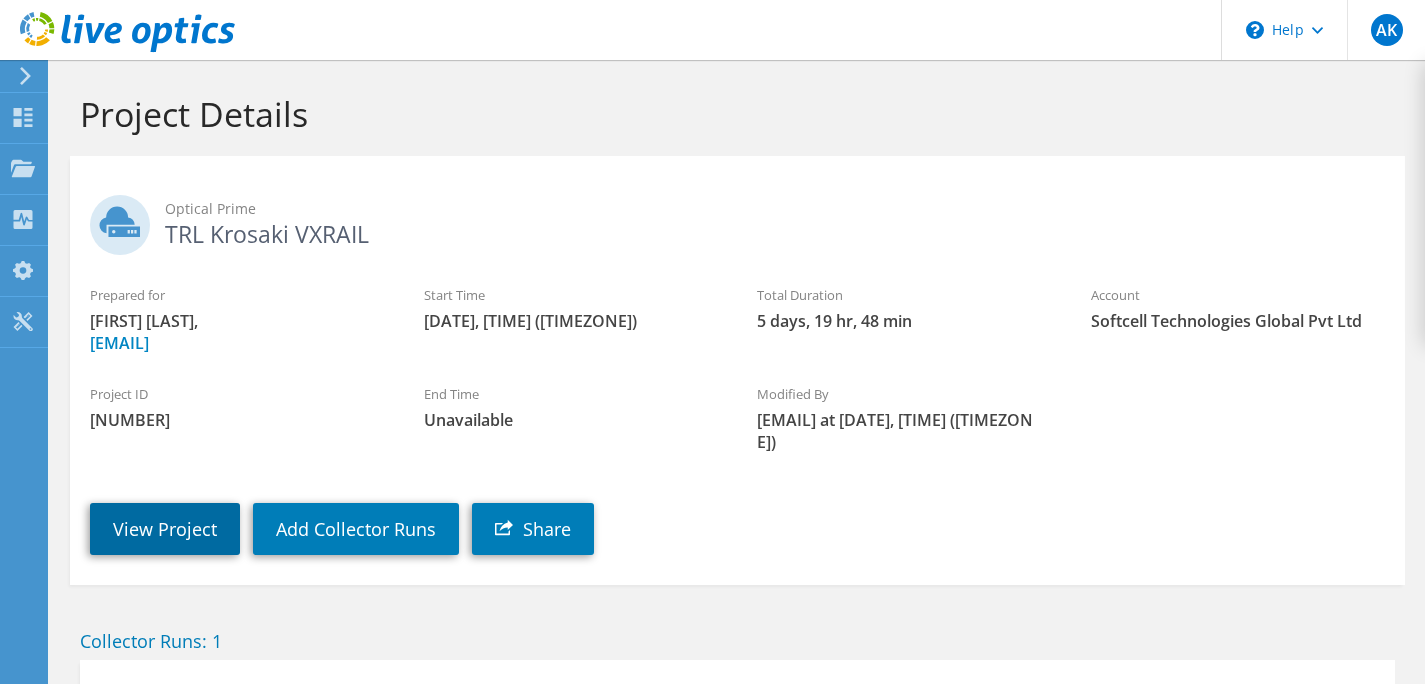 click on "View Project" at bounding box center [165, 529] 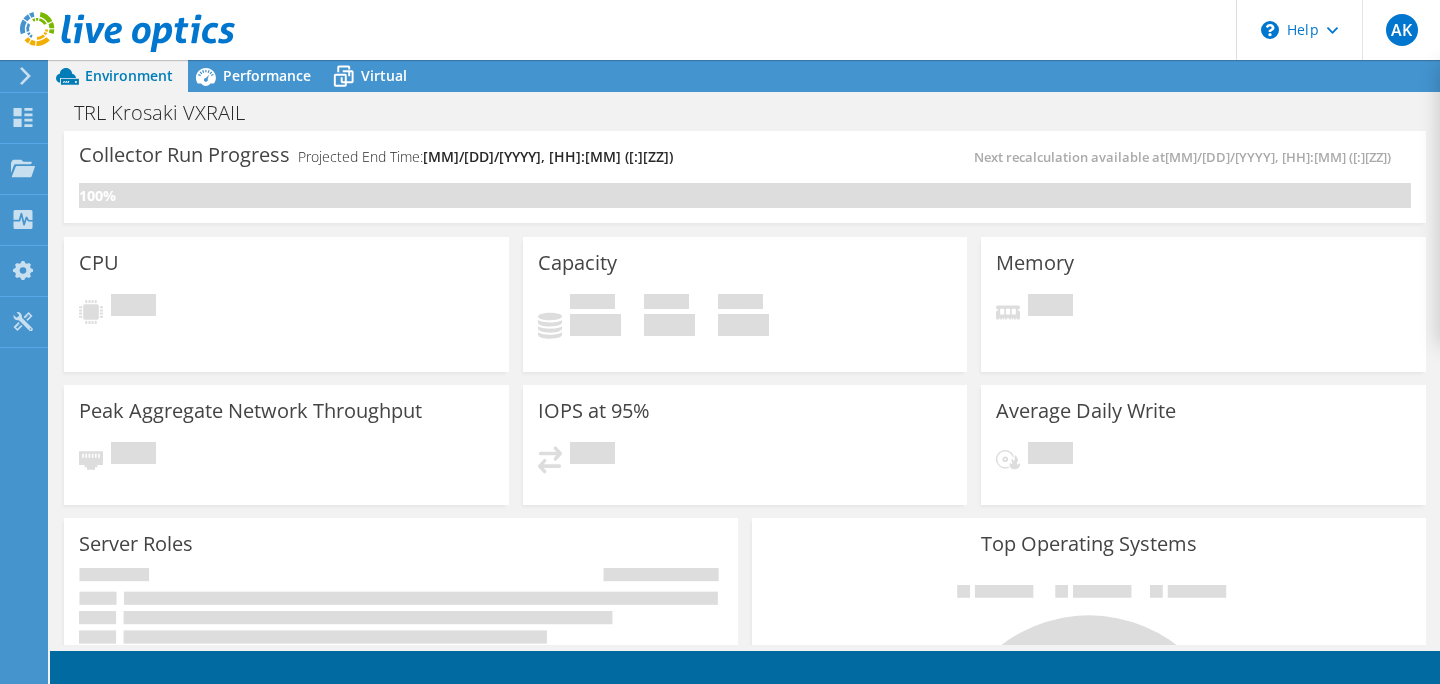 scroll, scrollTop: 0, scrollLeft: 0, axis: both 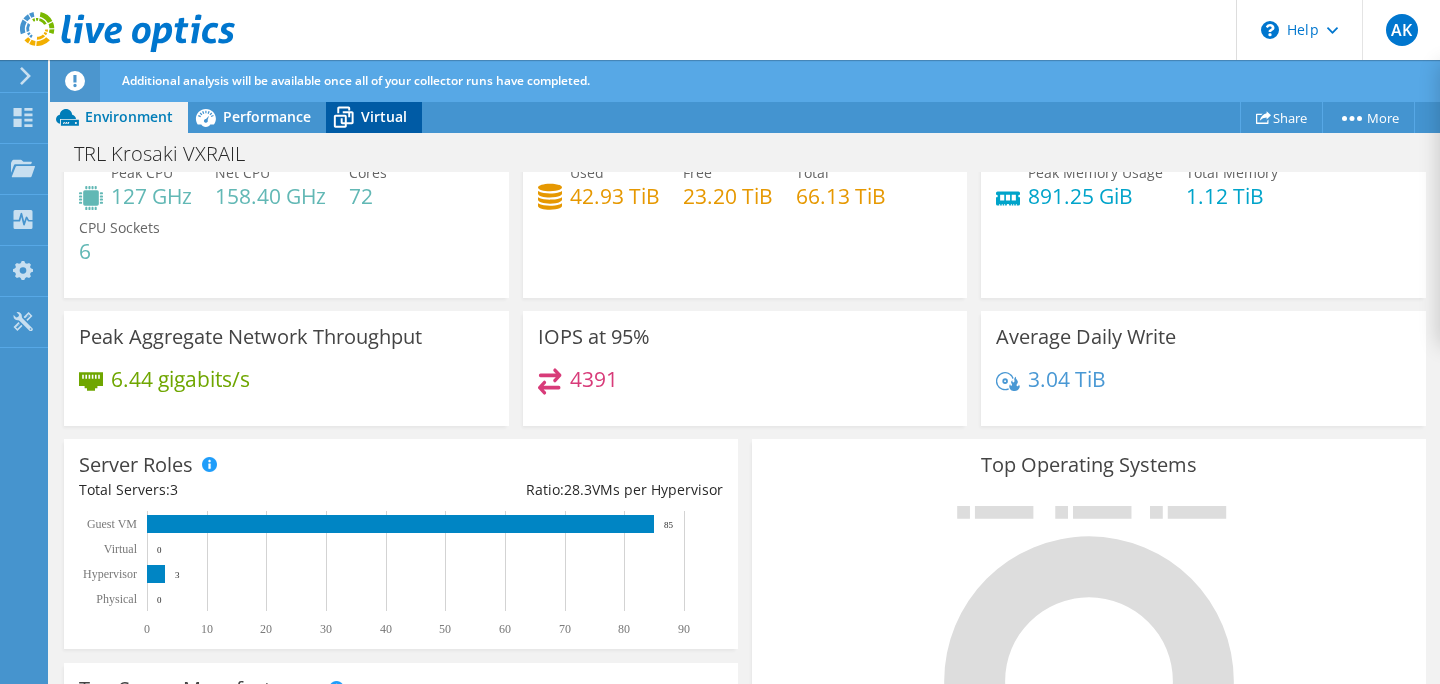 click on "Virtual" at bounding box center [384, 116] 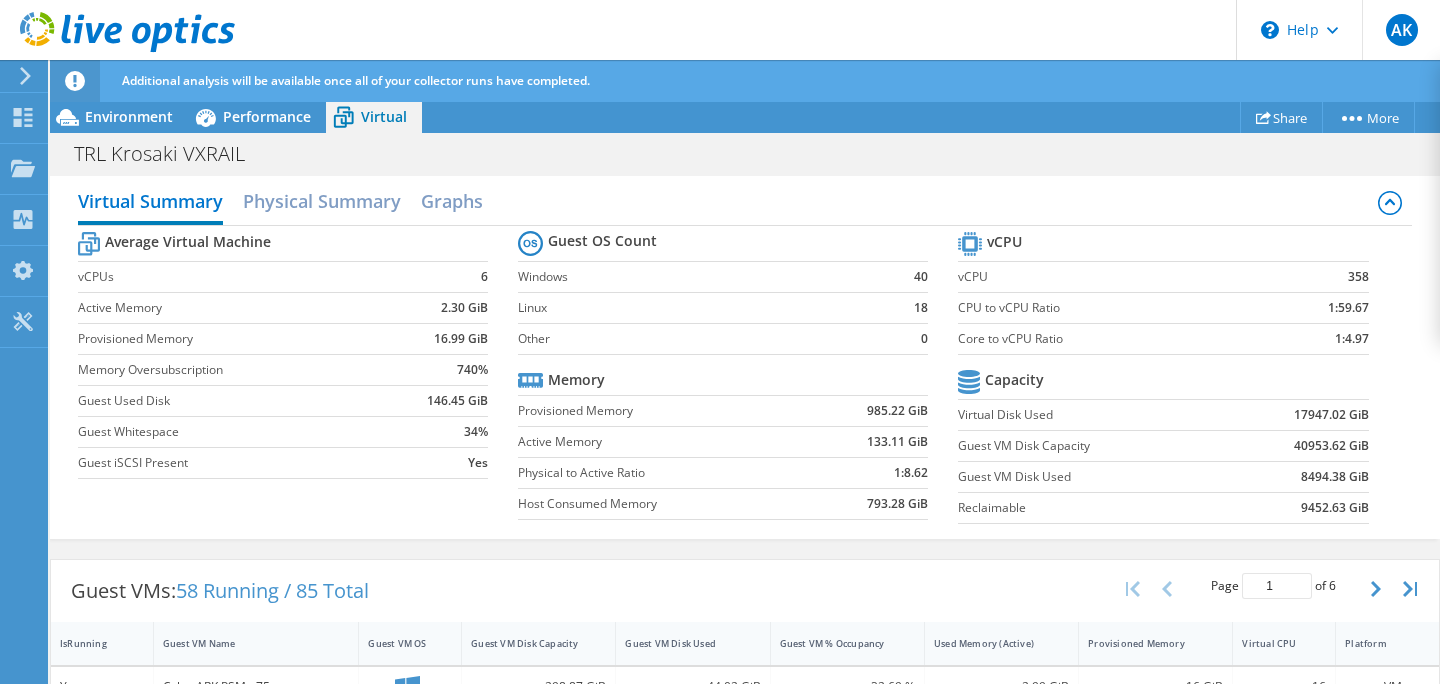scroll, scrollTop: 469, scrollLeft: 0, axis: vertical 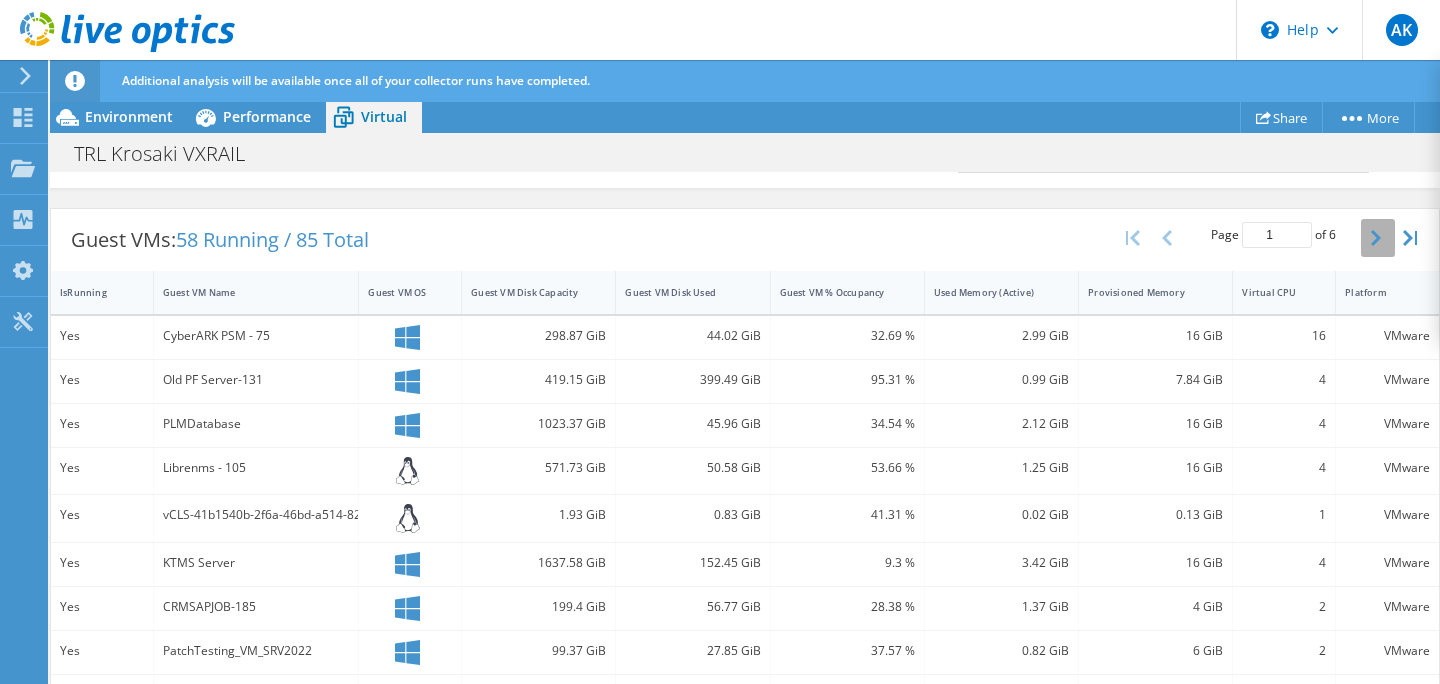 click at bounding box center (1378, 238) 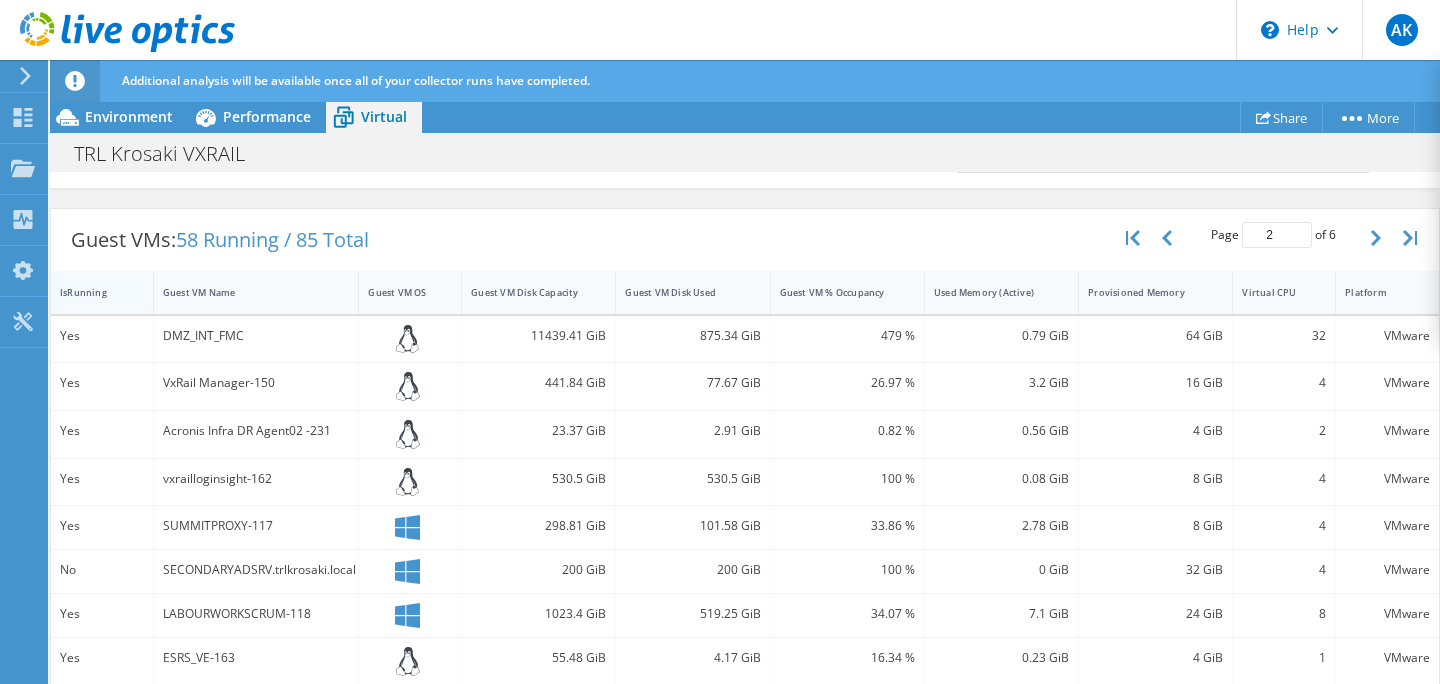 click on "IsRunning" at bounding box center [90, 292] 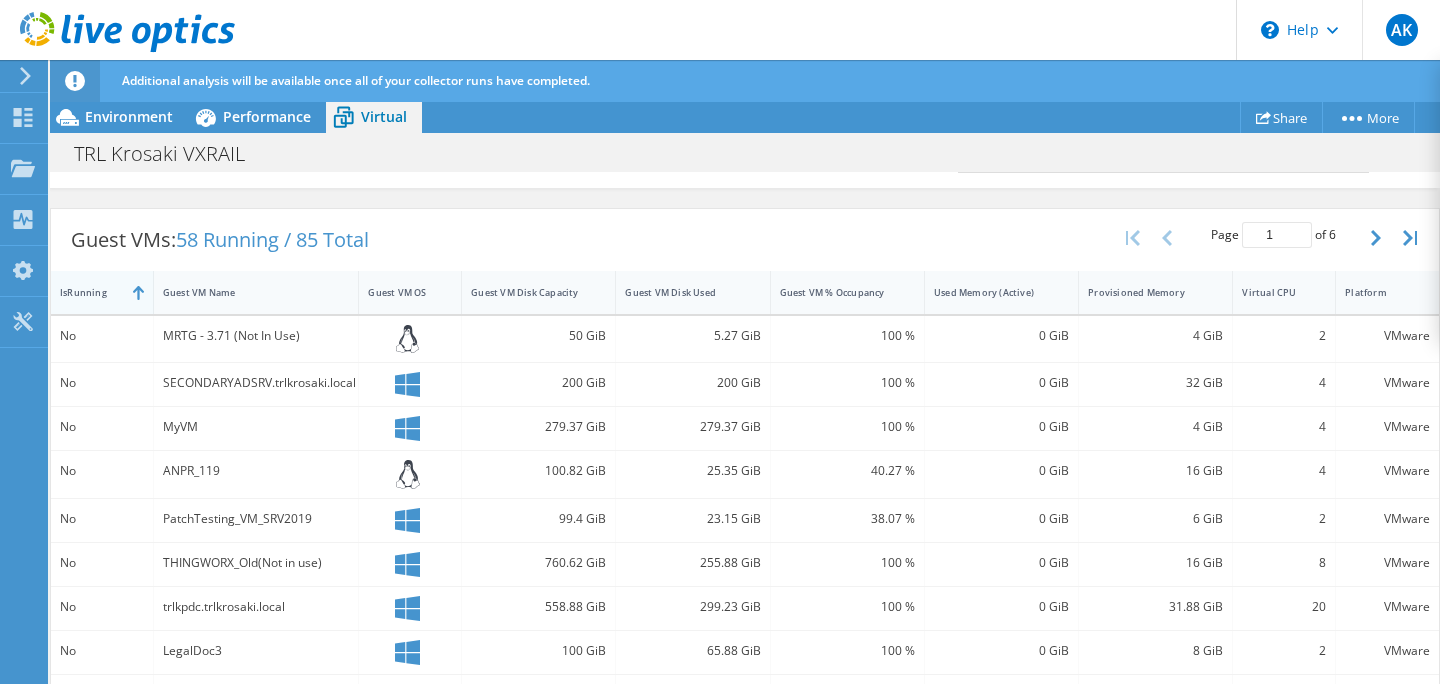 click on "IsRunning" at bounding box center [90, 292] 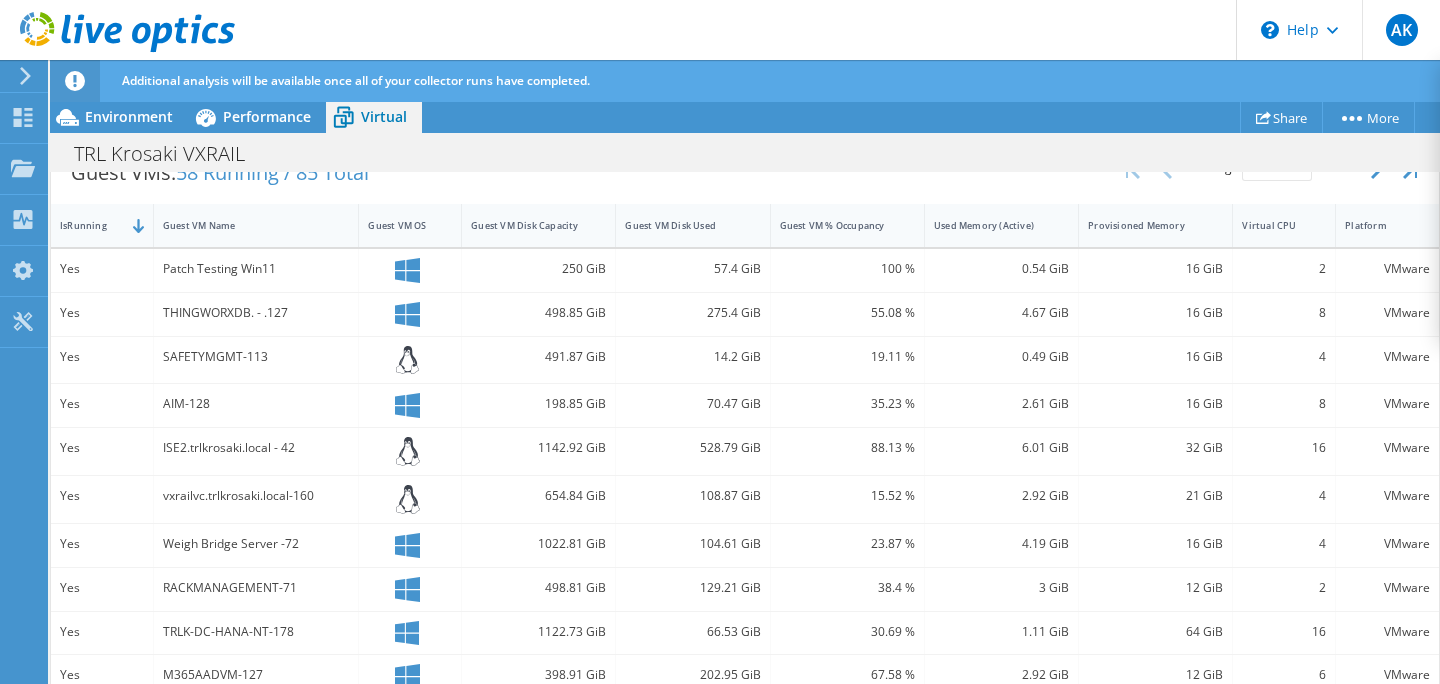 scroll, scrollTop: 357, scrollLeft: 0, axis: vertical 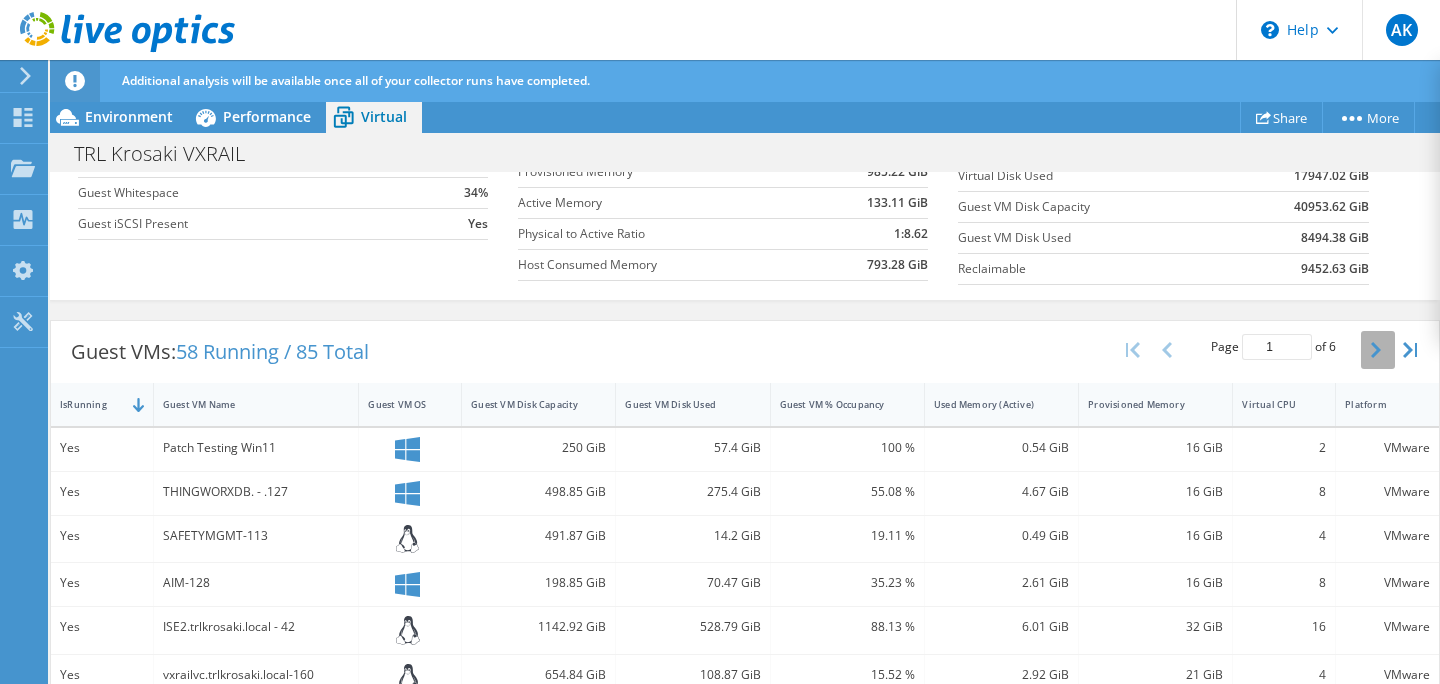 click 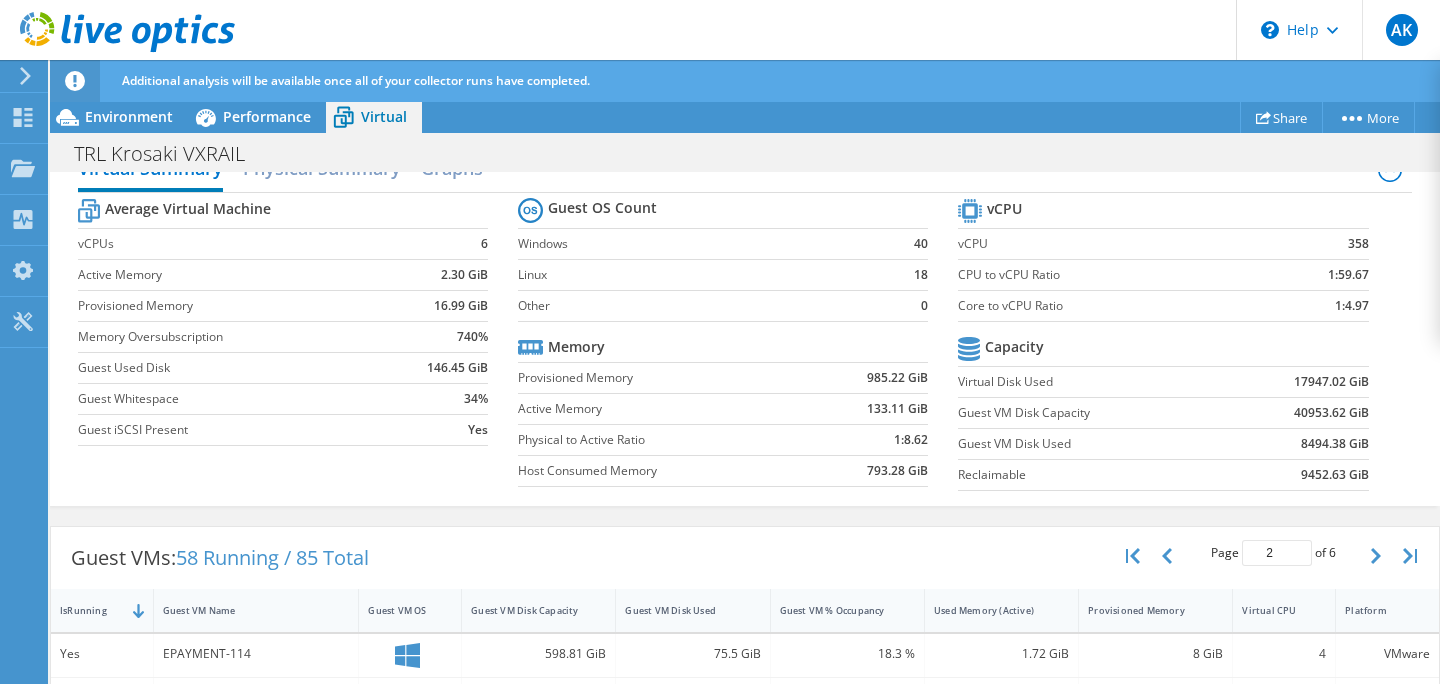 scroll, scrollTop: 138, scrollLeft: 0, axis: vertical 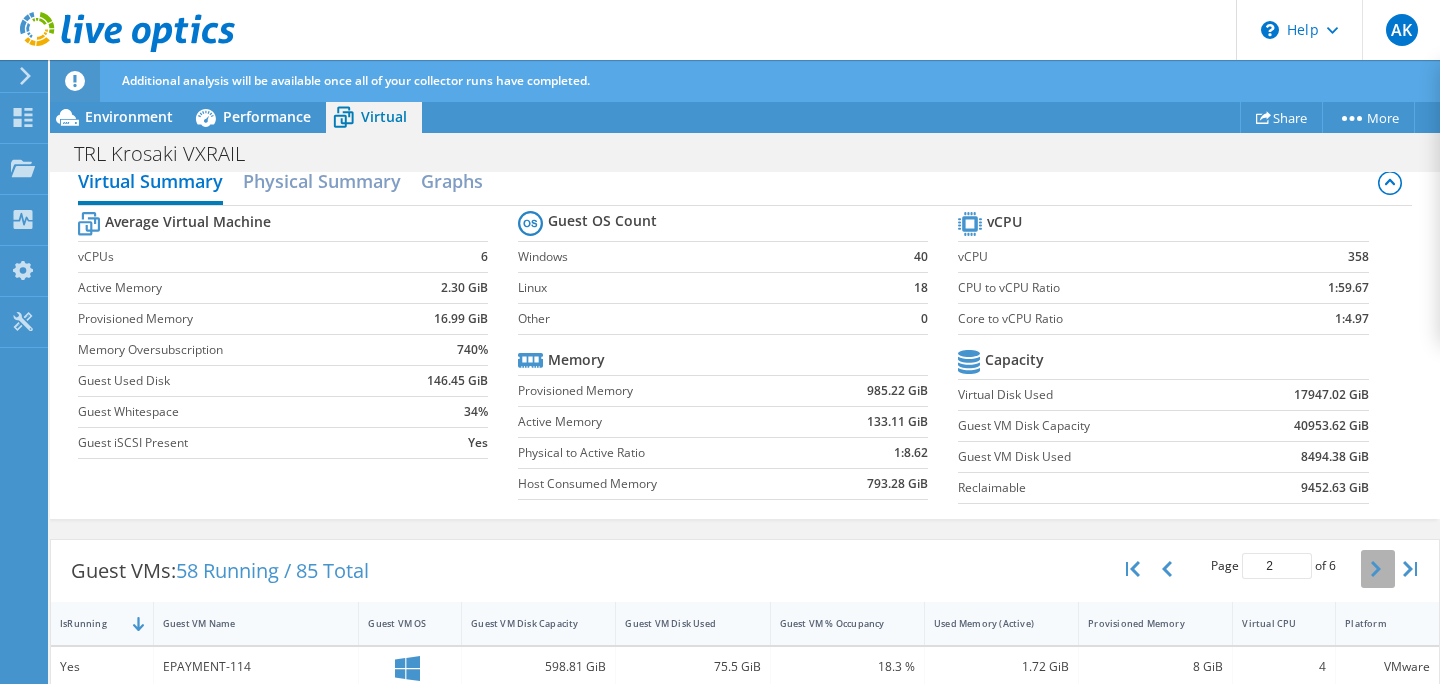 click at bounding box center (1378, 569) 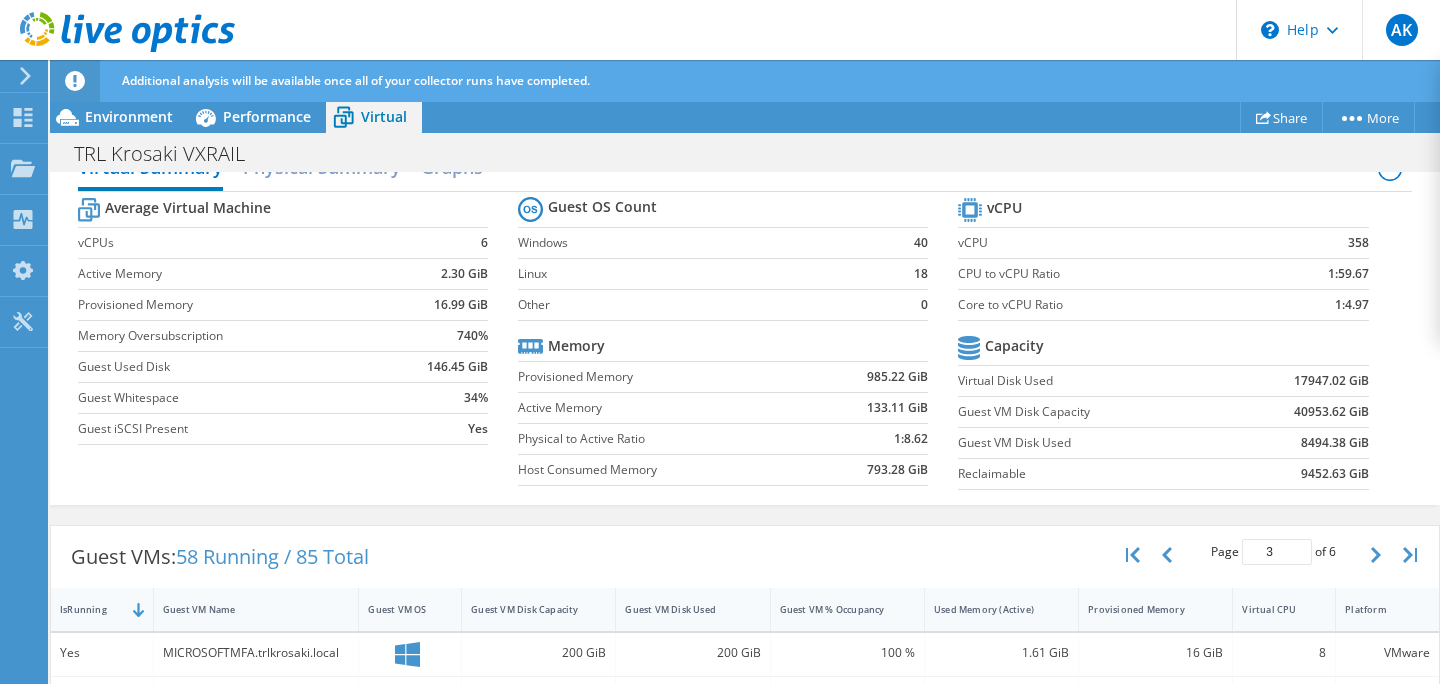 scroll, scrollTop: 253, scrollLeft: 0, axis: vertical 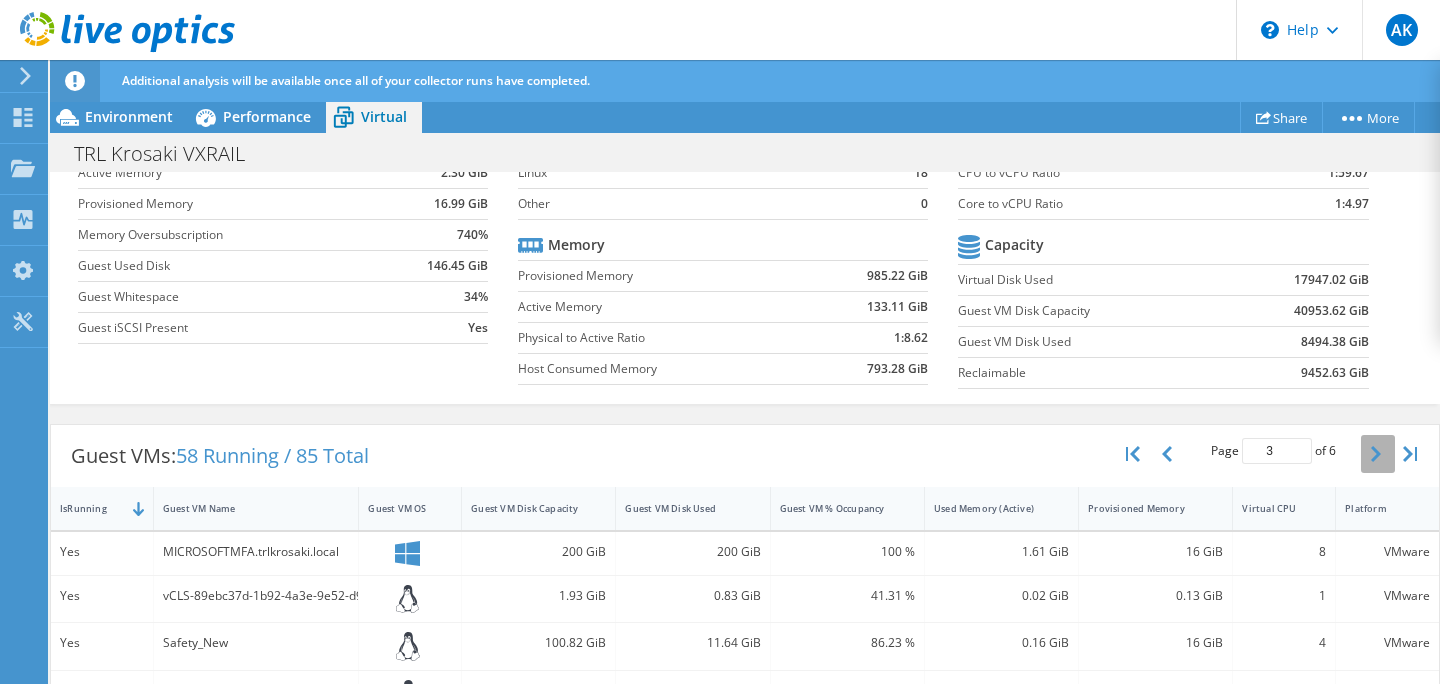 click 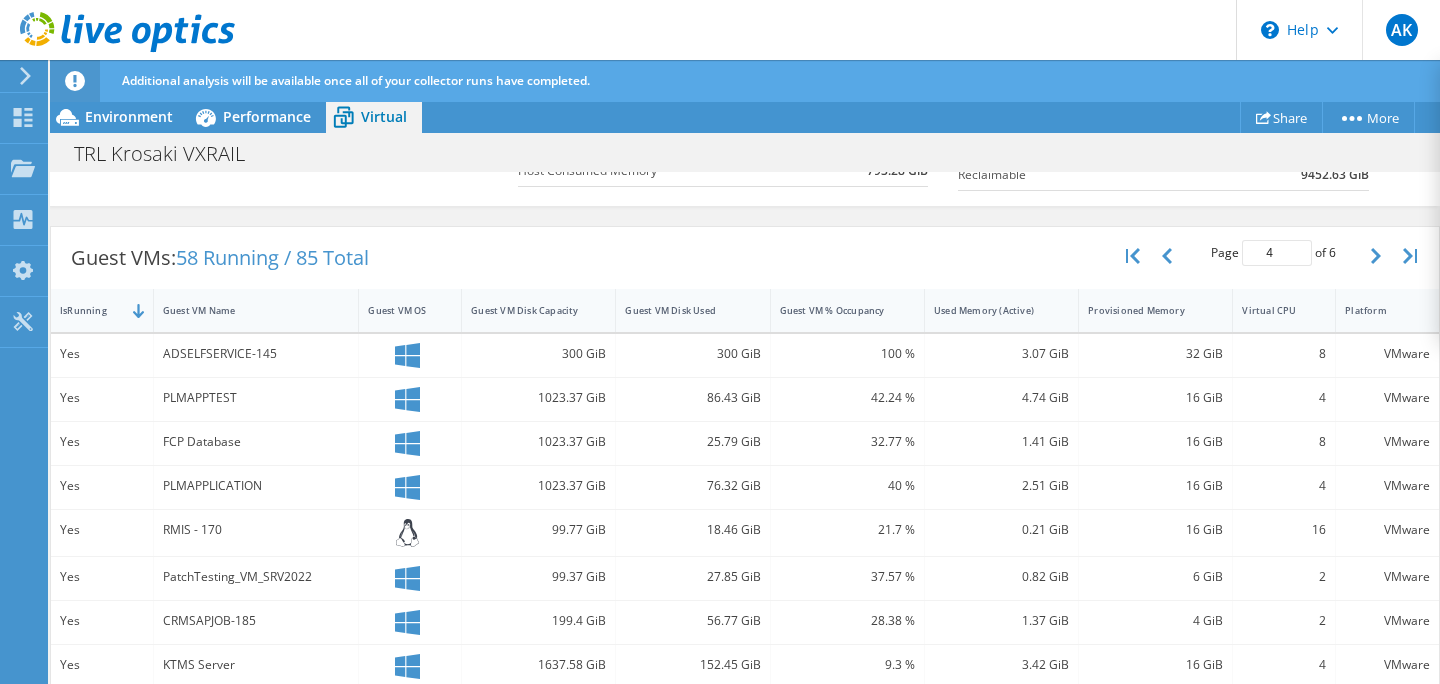 scroll, scrollTop: 413, scrollLeft: 0, axis: vertical 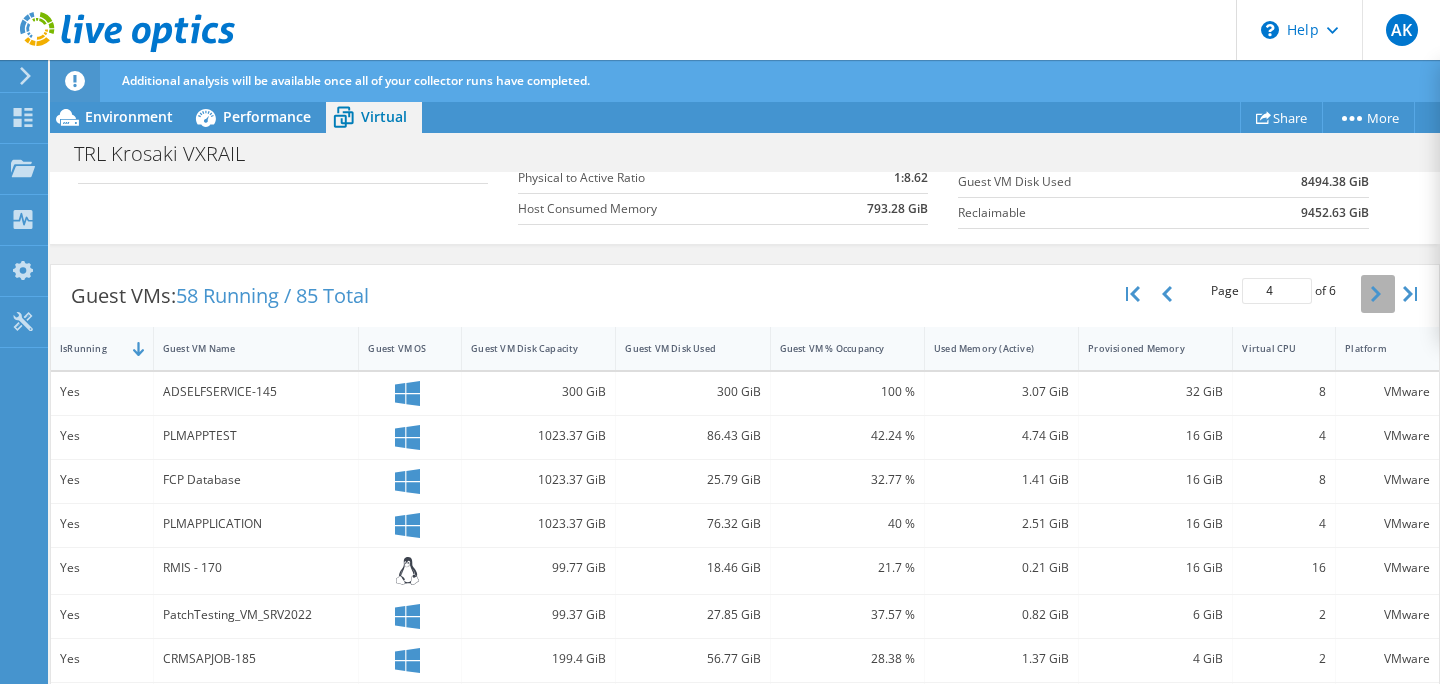 click at bounding box center (1378, 294) 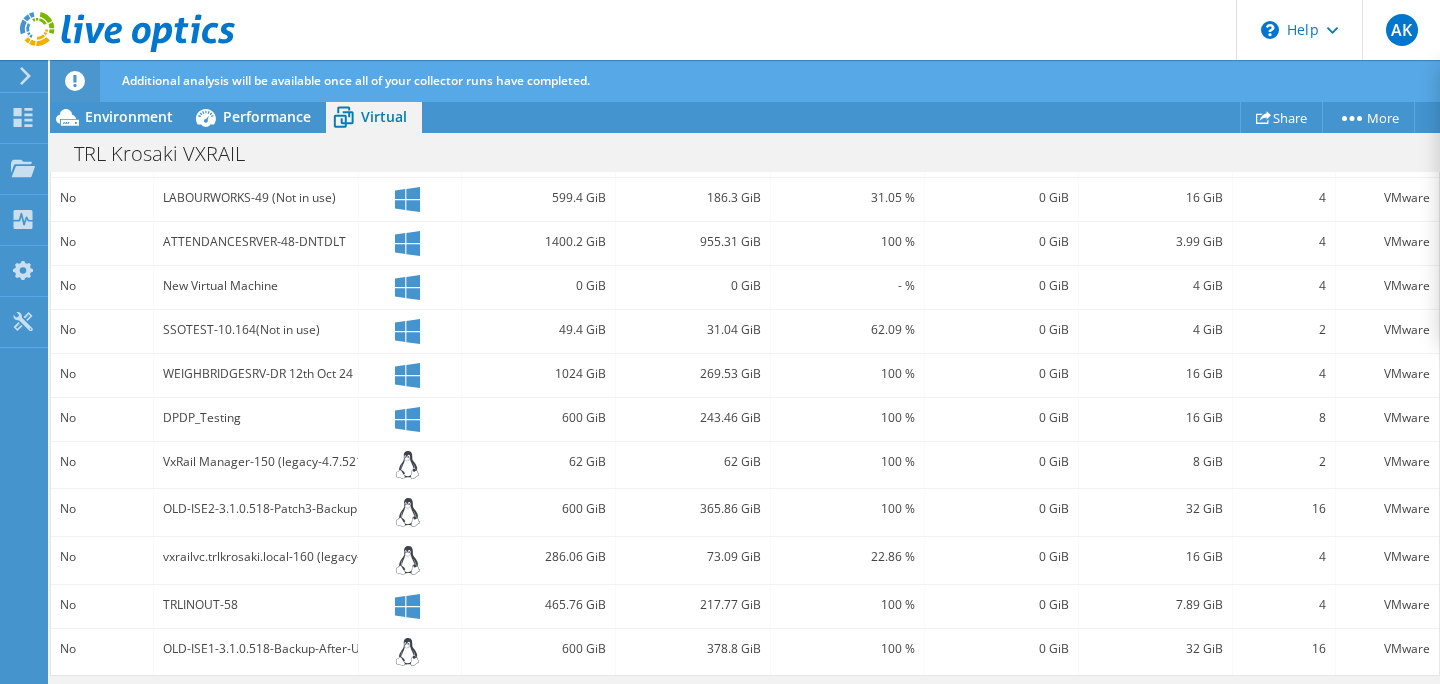 scroll, scrollTop: 357, scrollLeft: 0, axis: vertical 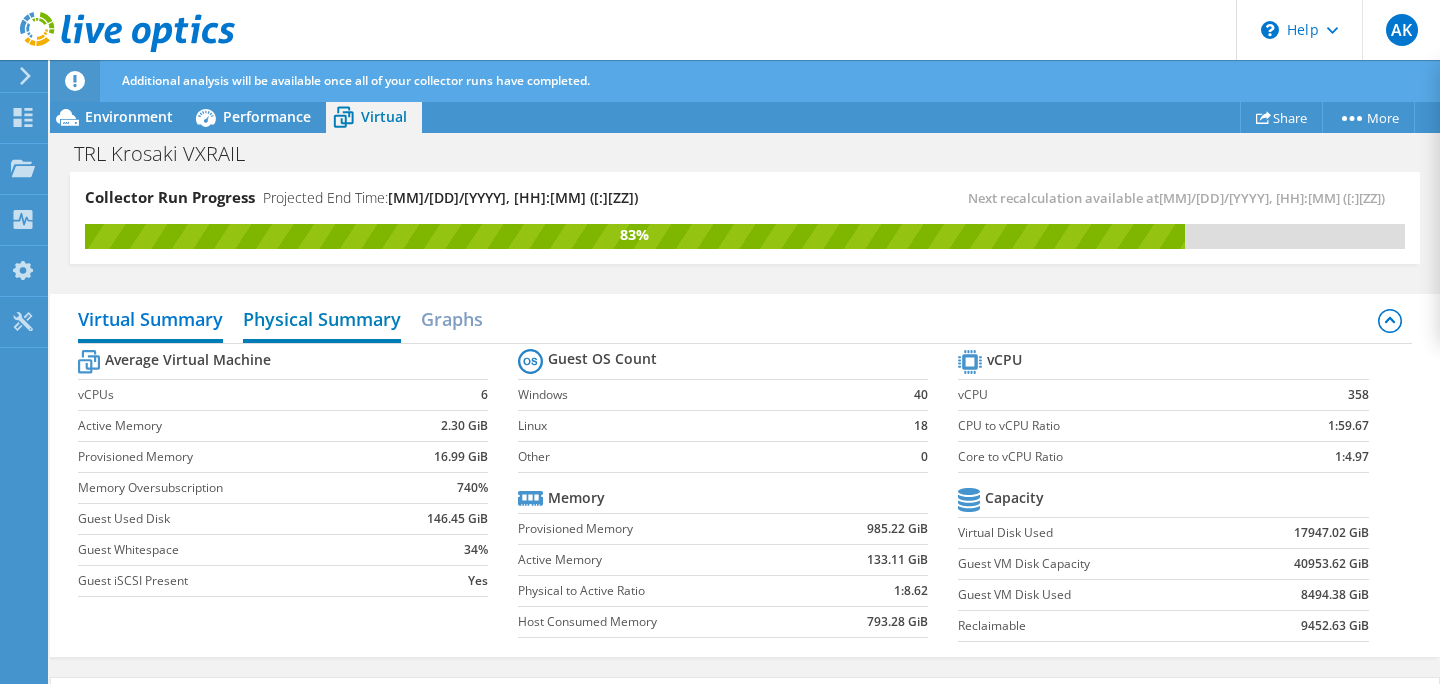 click on "Physical Summary" at bounding box center [322, 321] 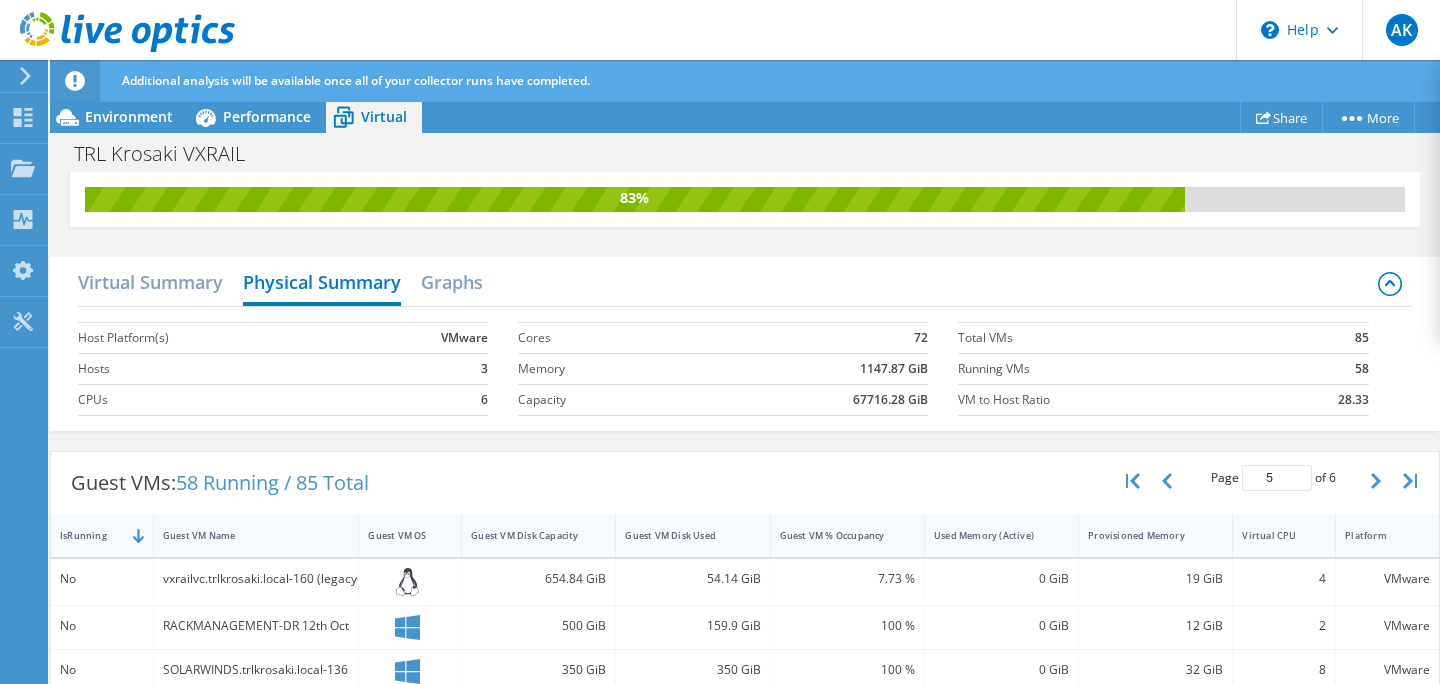 scroll, scrollTop: 0, scrollLeft: 0, axis: both 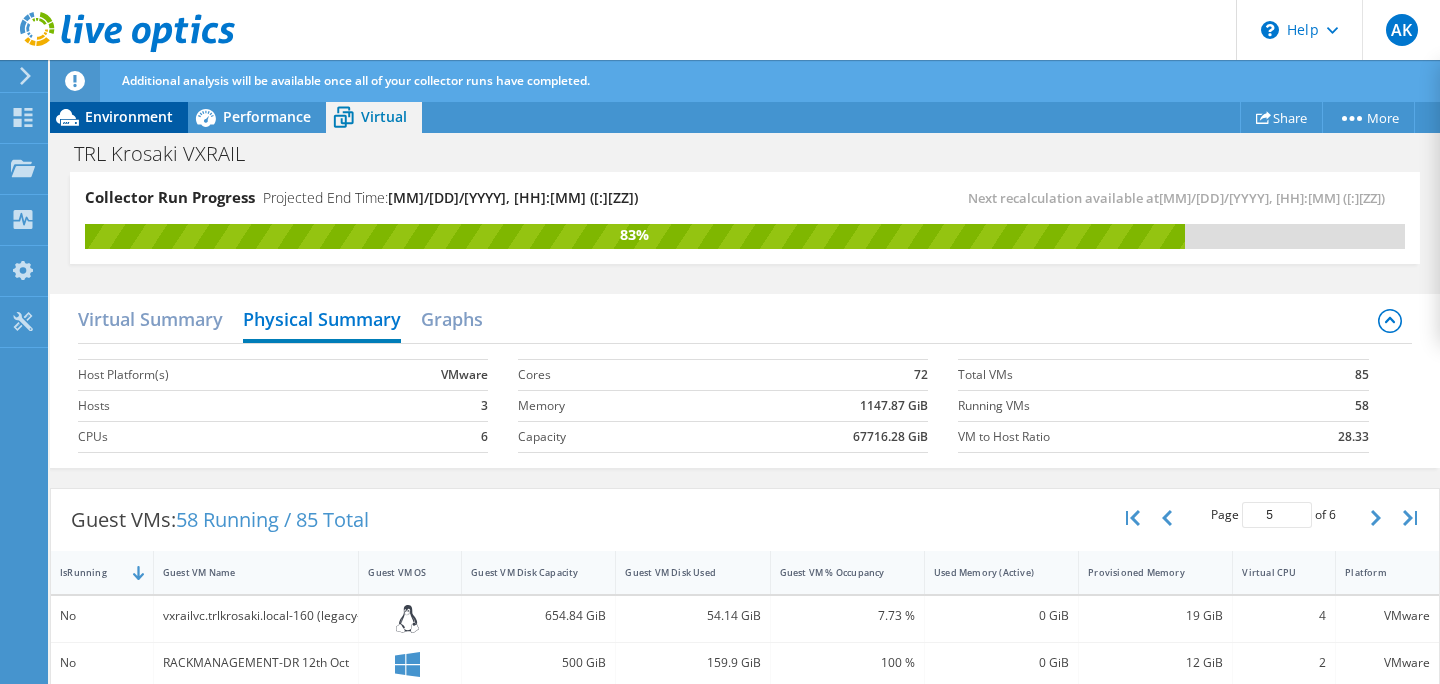 click on "Environment" at bounding box center [129, 116] 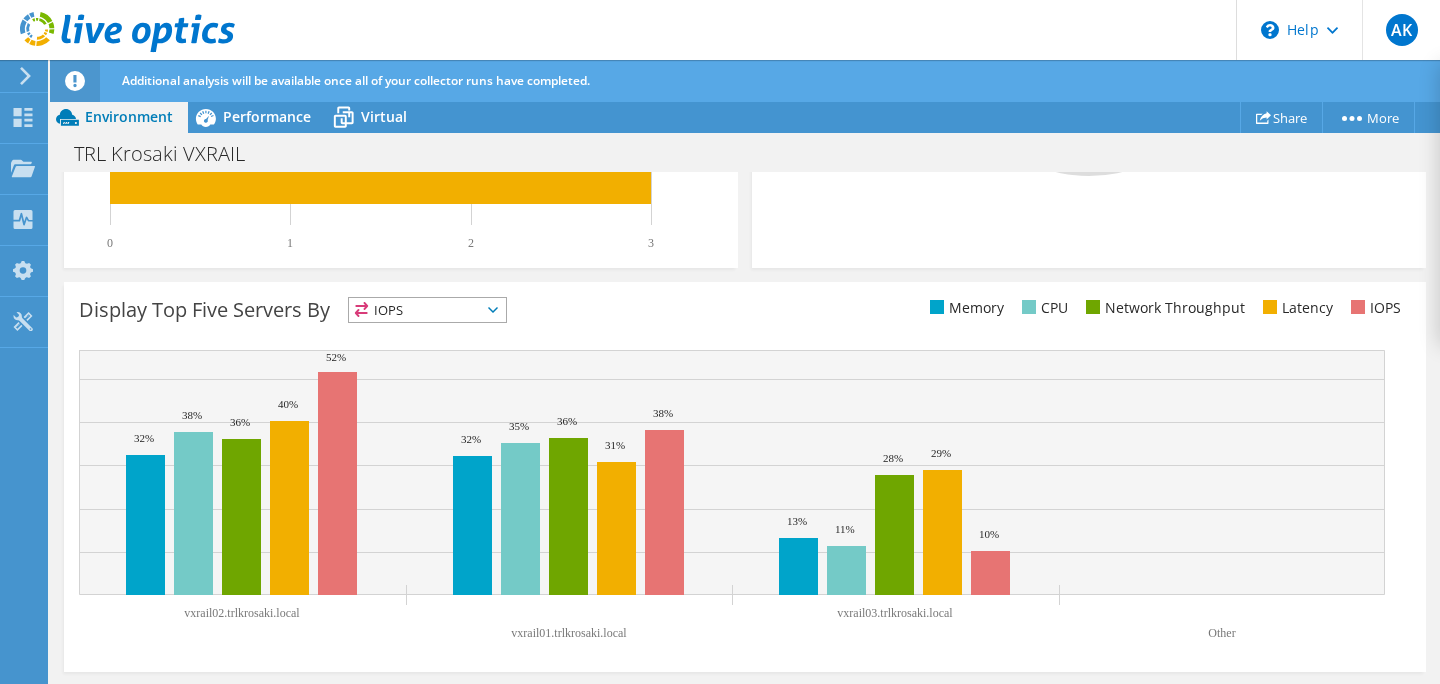 scroll, scrollTop: 0, scrollLeft: 0, axis: both 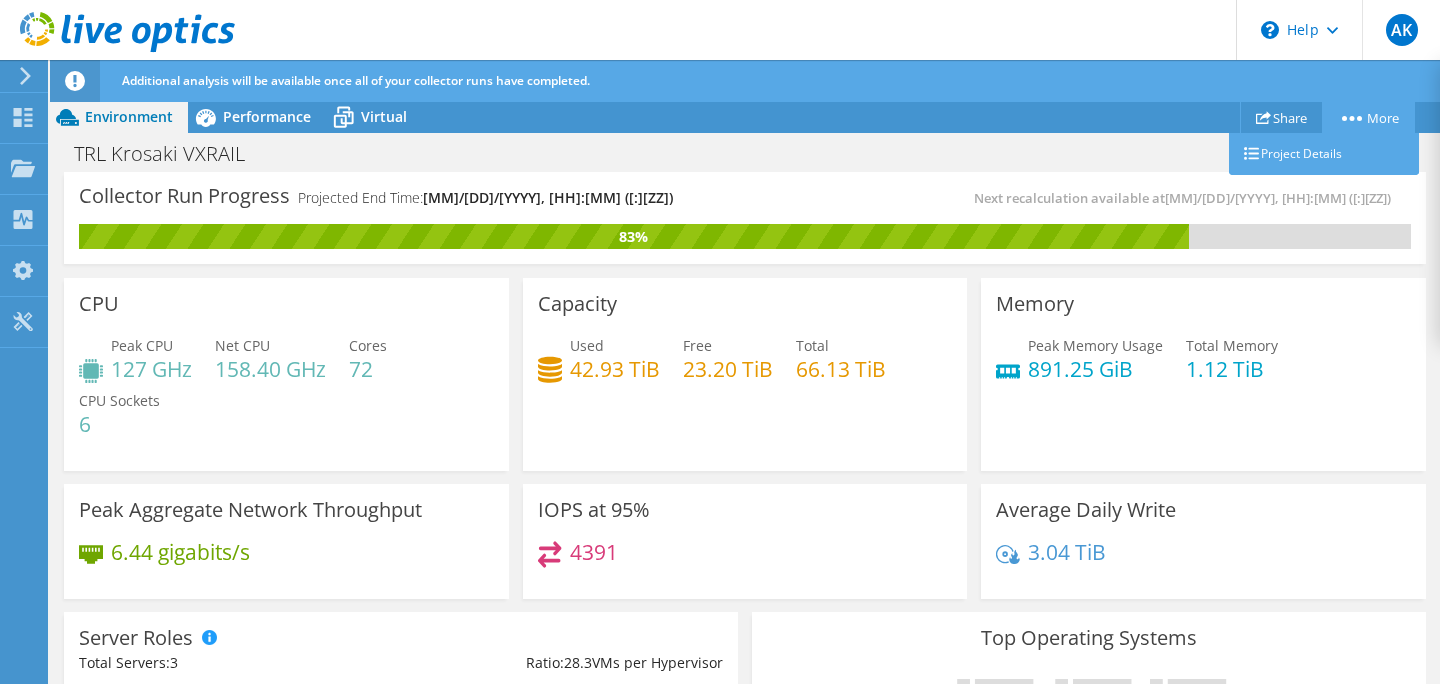 click 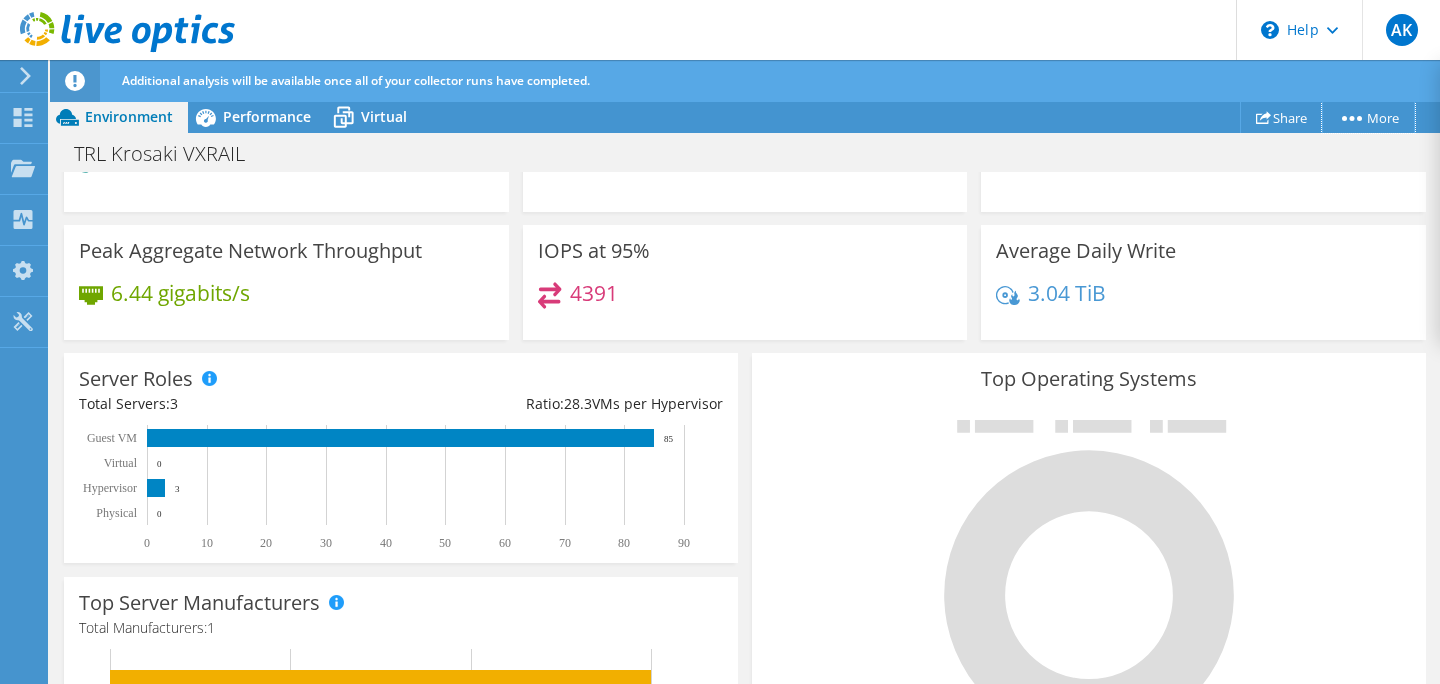 scroll, scrollTop: 0, scrollLeft: 0, axis: both 